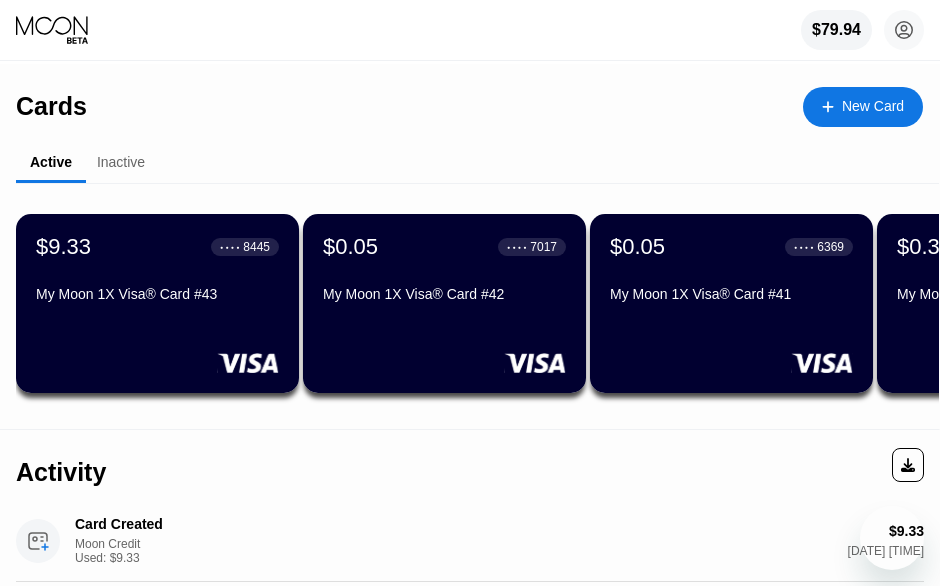 scroll, scrollTop: 0, scrollLeft: 0, axis: both 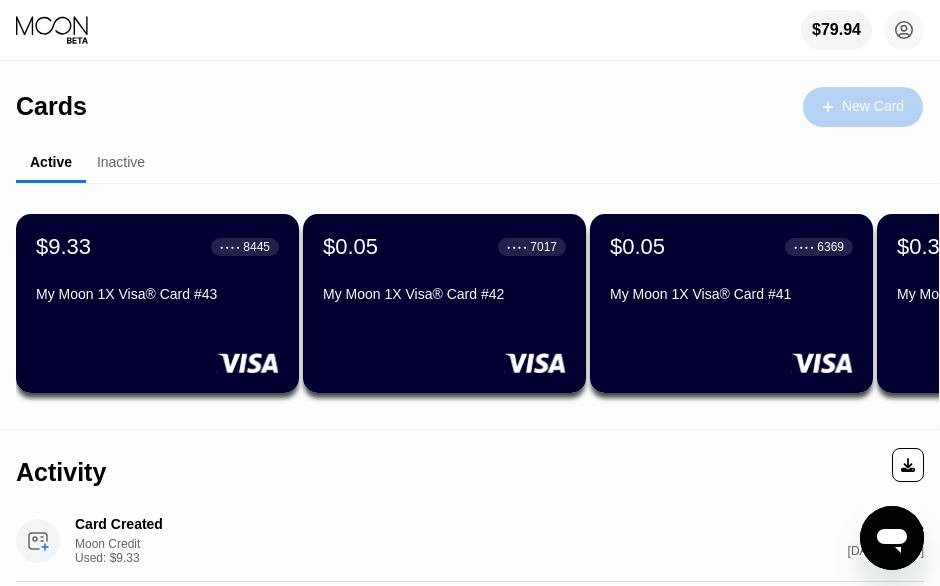 click on "New Card" at bounding box center (873, 106) 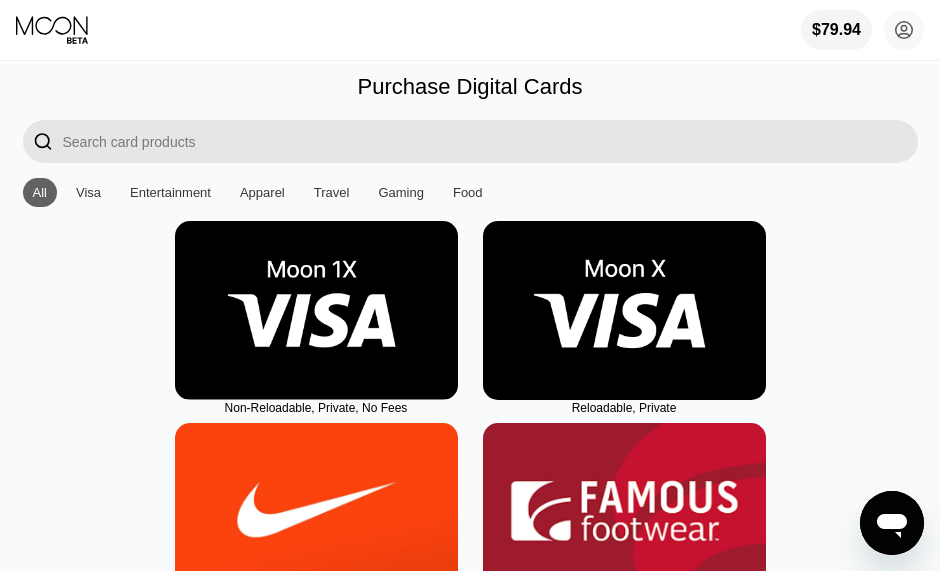 click at bounding box center [316, 310] 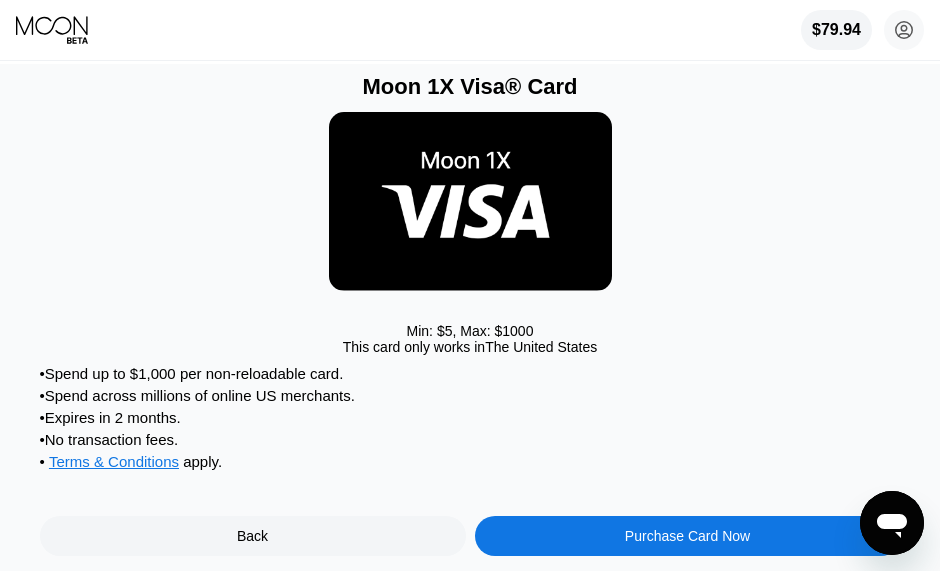click on "Purchase Card Now" at bounding box center [688, 536] 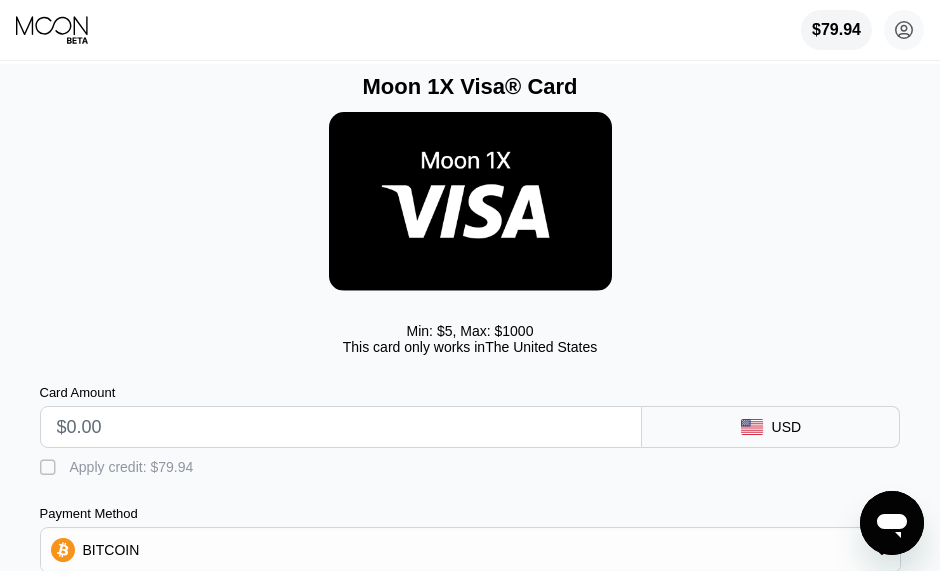 click at bounding box center (341, 427) 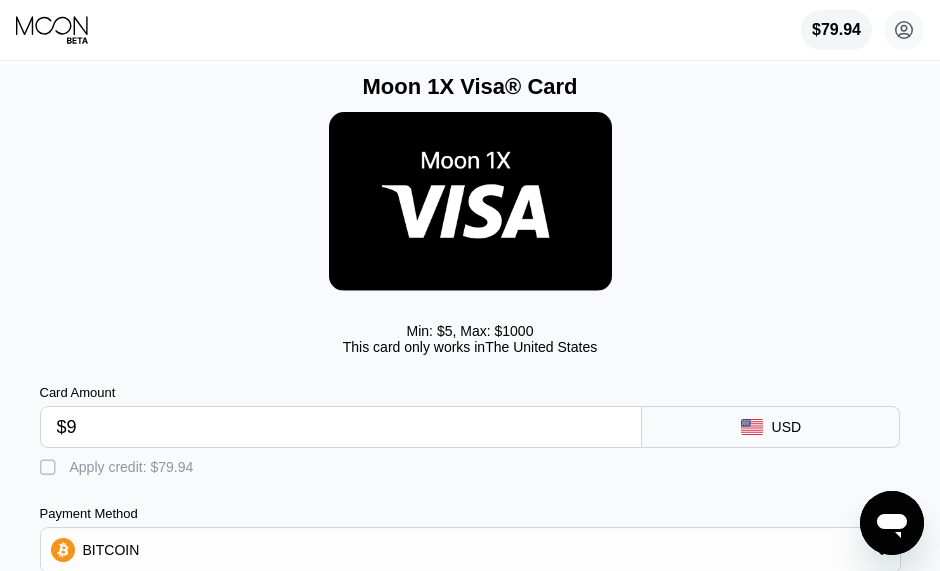 type on "$9." 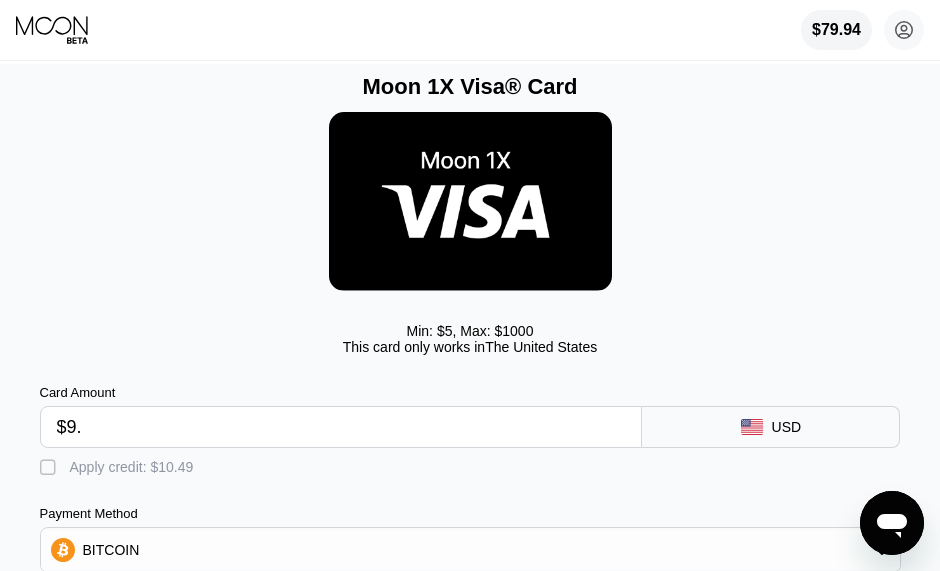 type on "0.00009296" 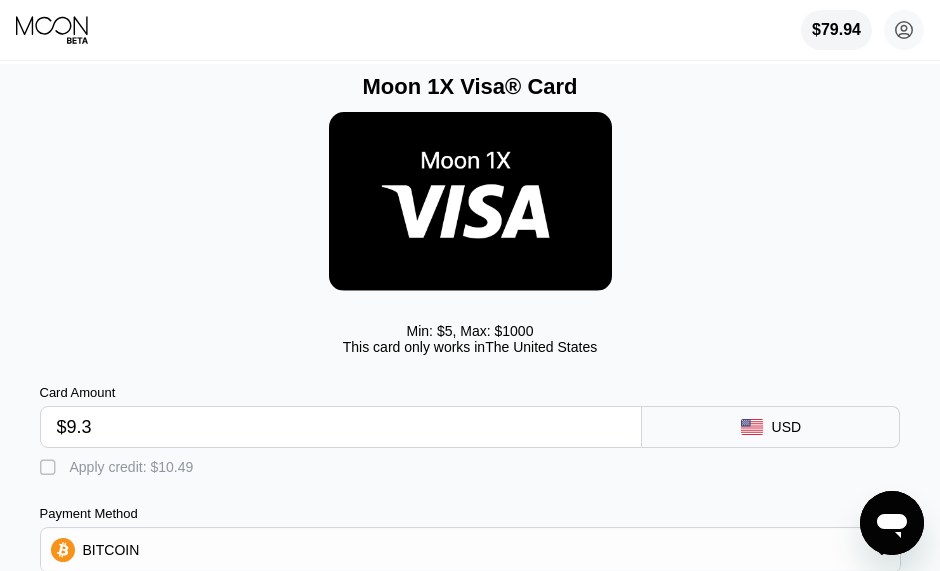 type on "$9.33" 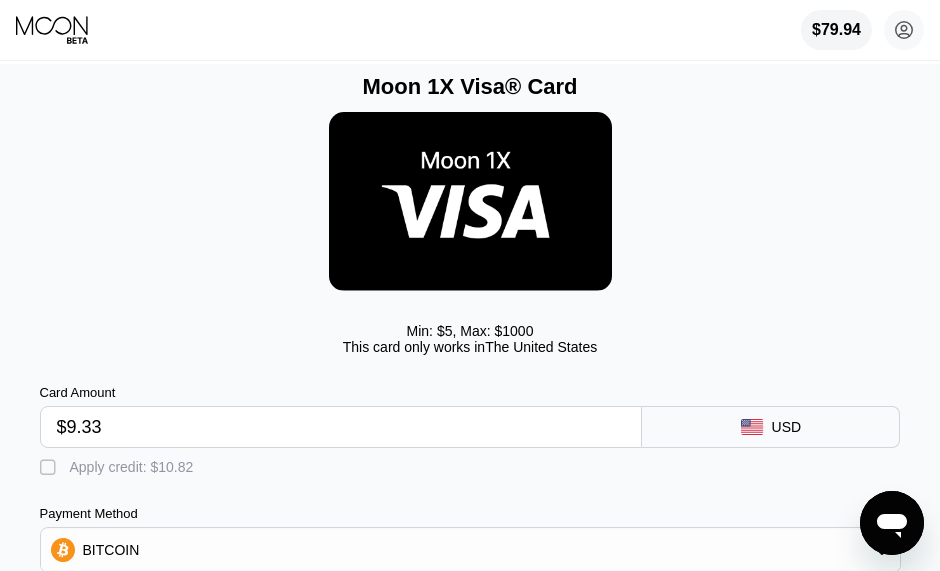type on "0.00009589" 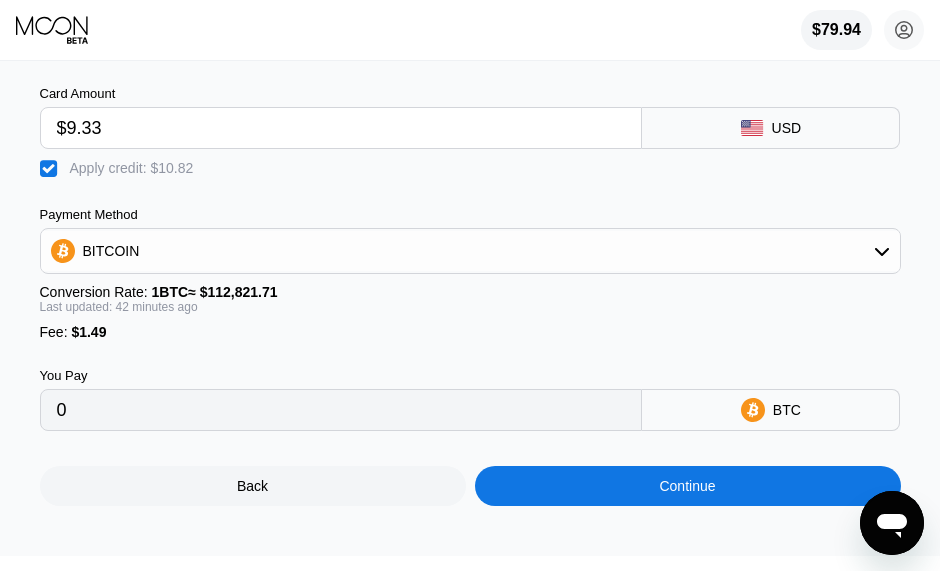 scroll, scrollTop: 300, scrollLeft: 0, axis: vertical 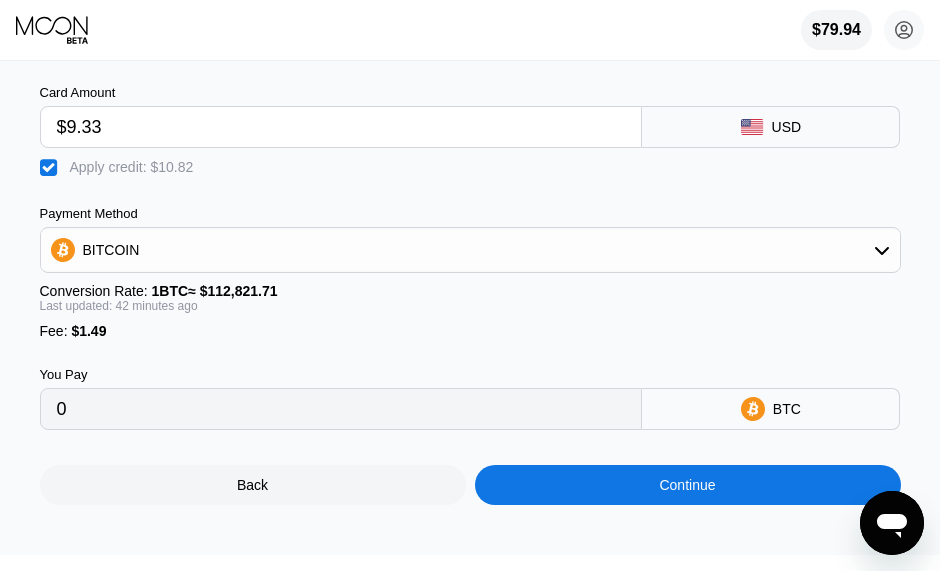 click on "Continue" at bounding box center [688, 485] 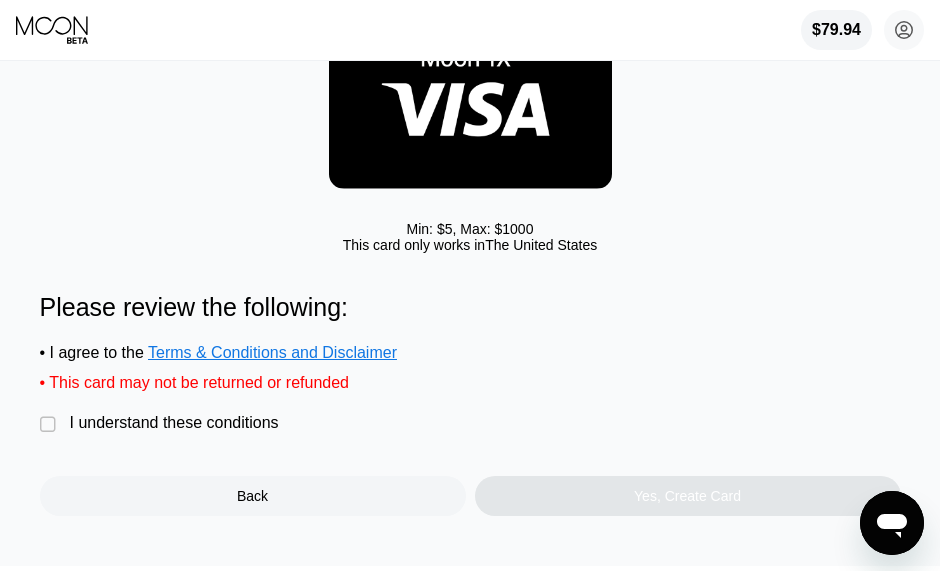 scroll, scrollTop: 200, scrollLeft: 0, axis: vertical 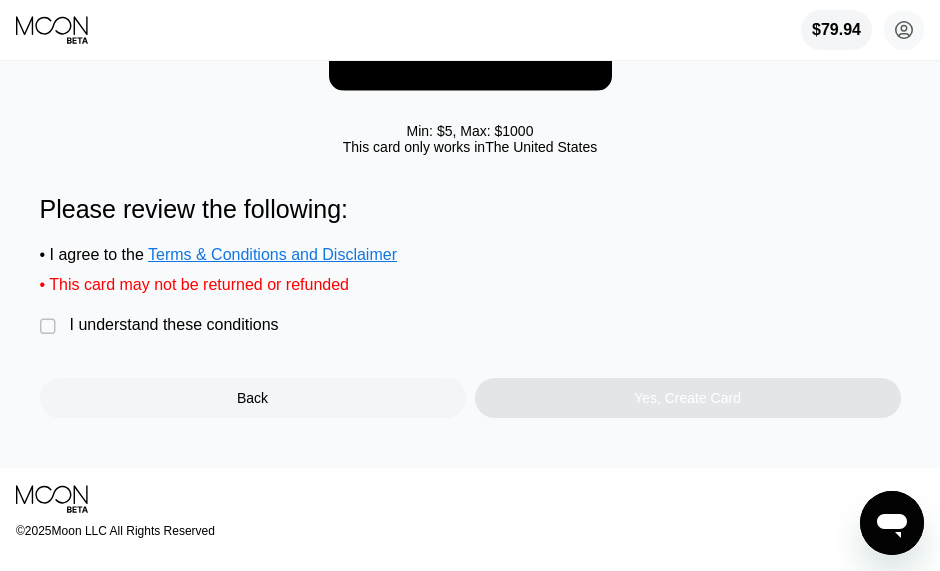 click on "I understand these conditions" at bounding box center [174, 325] 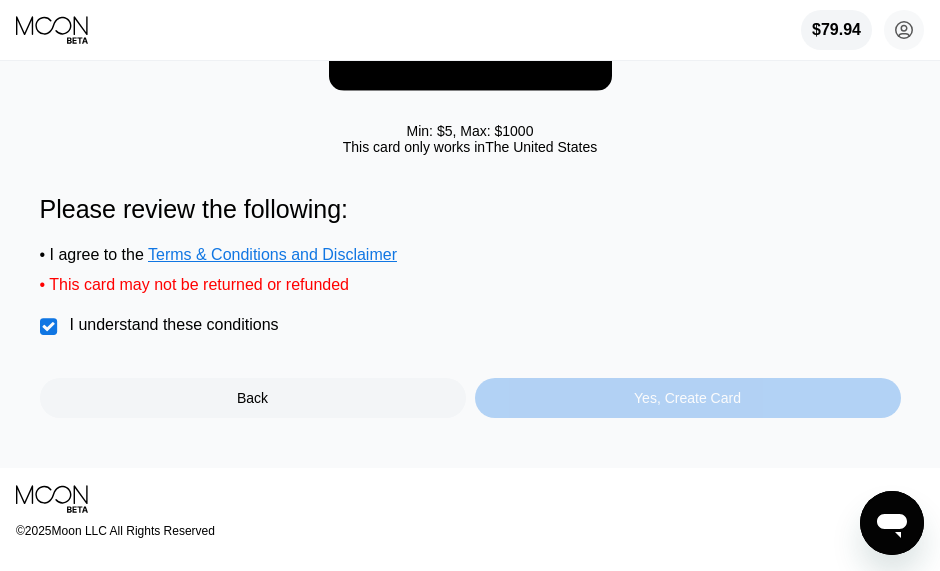 click on "Yes, Create Card" at bounding box center [688, 398] 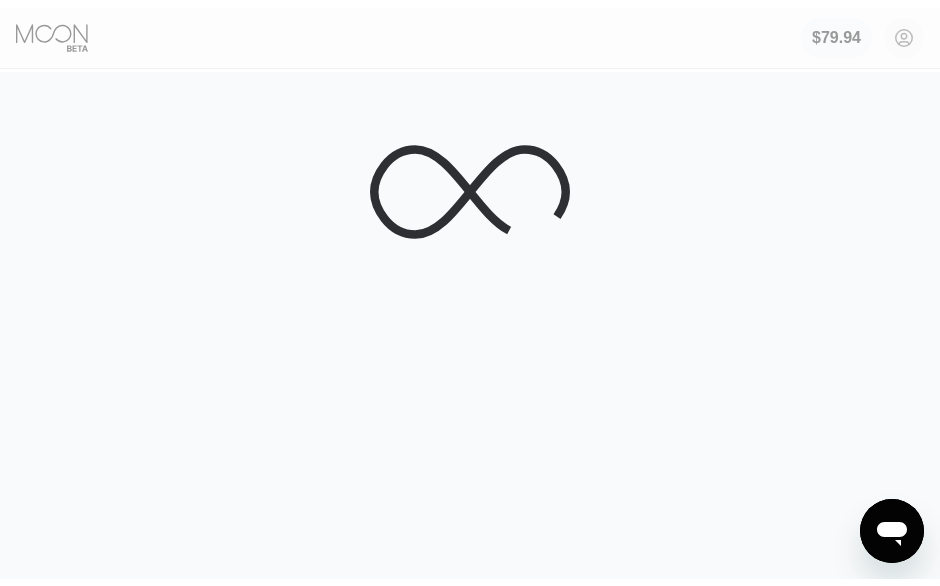 scroll, scrollTop: 0, scrollLeft: 0, axis: both 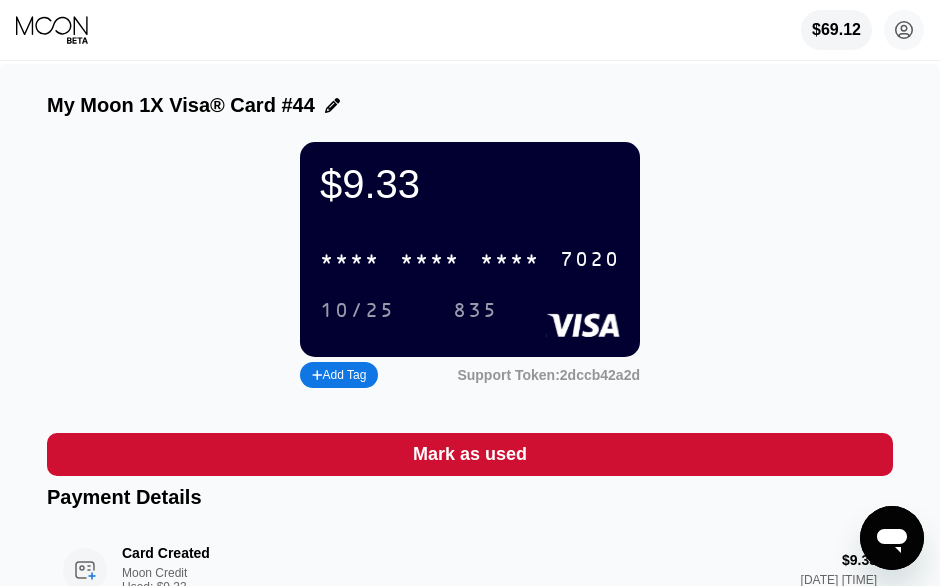 click on "[CREDIT CARD]" at bounding box center (470, 259) 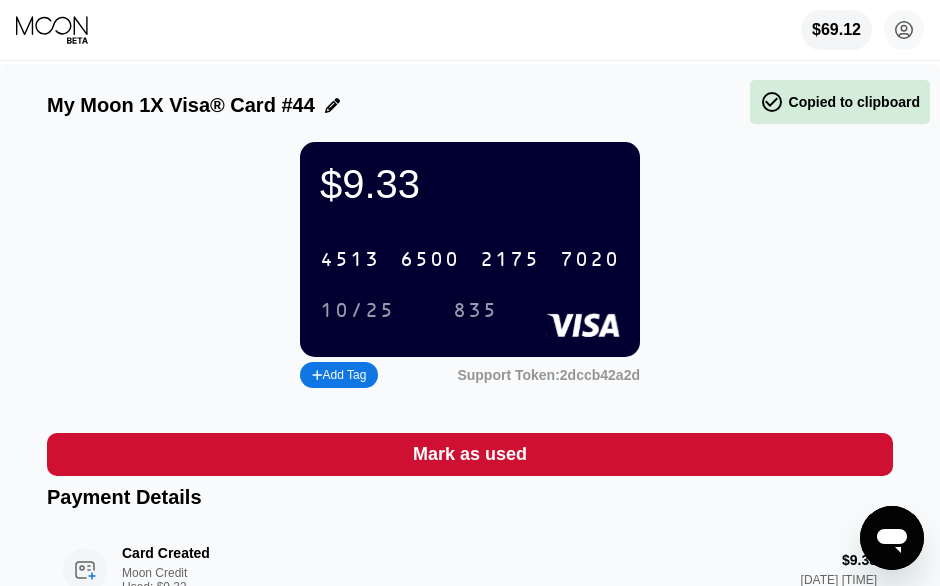 drag, startPoint x: 381, startPoint y: 309, endPoint x: 427, endPoint y: 310, distance: 46.010868 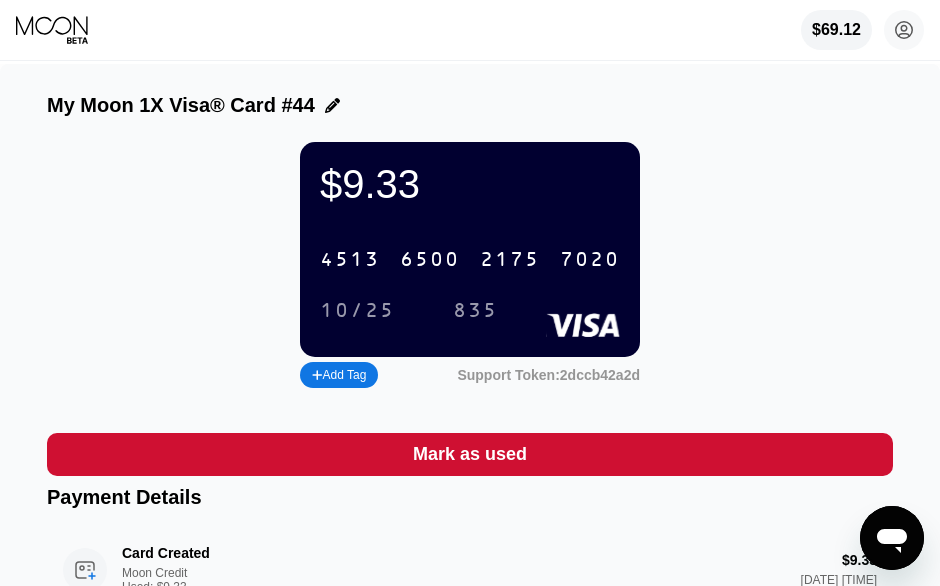 click on "835" at bounding box center (475, 311) 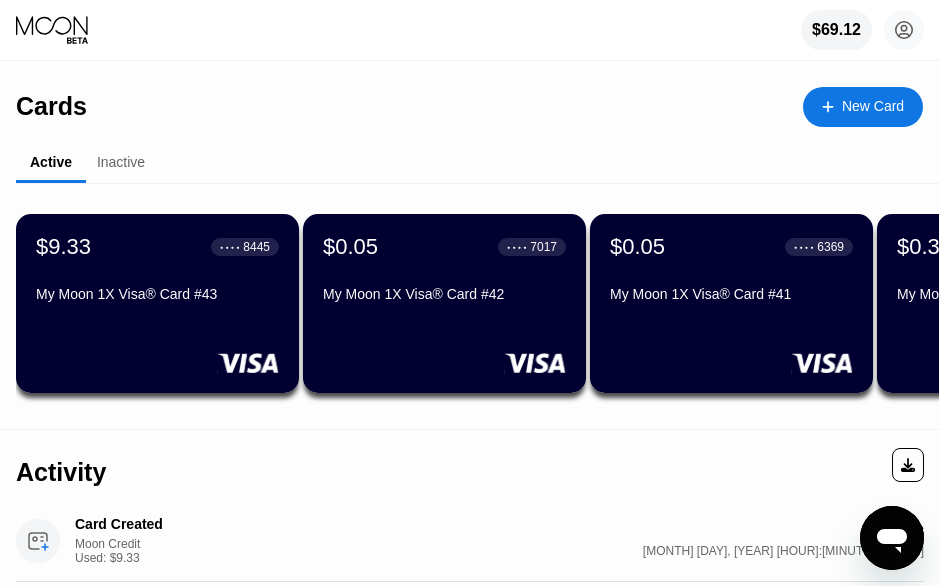 scroll, scrollTop: 0, scrollLeft: 0, axis: both 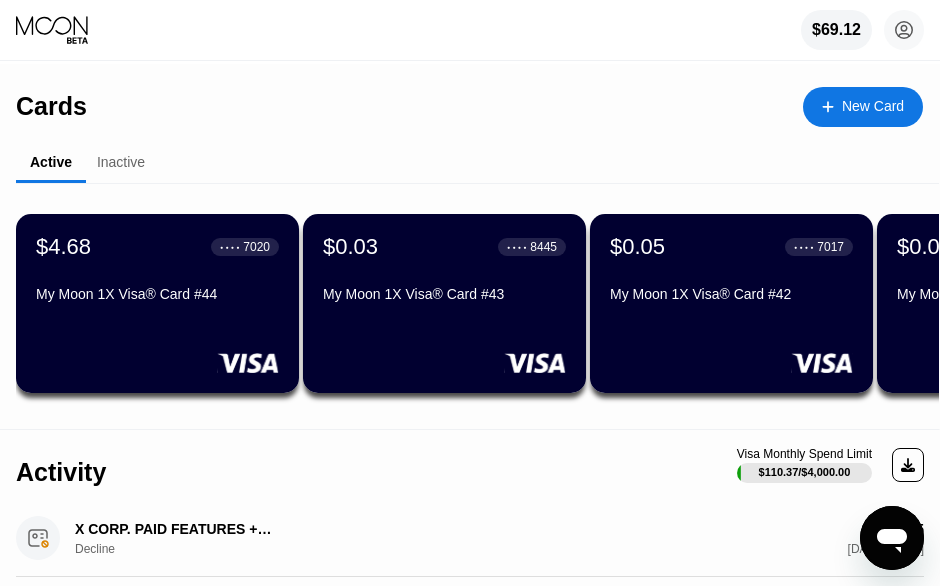 click on "$4.68 ● ● ● ● 7020 My Moon 1X Visa® Card #44" at bounding box center (157, 303) 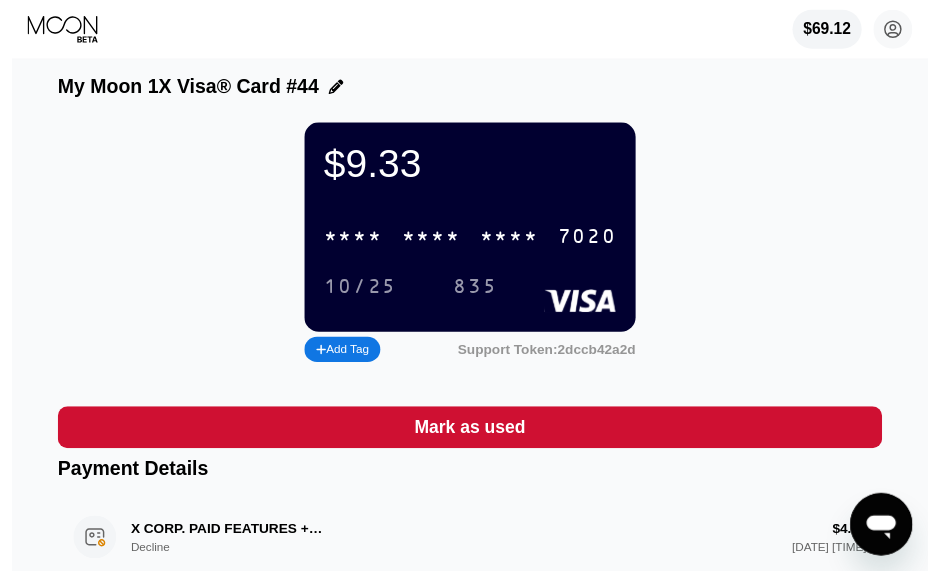 scroll, scrollTop: 0, scrollLeft: 0, axis: both 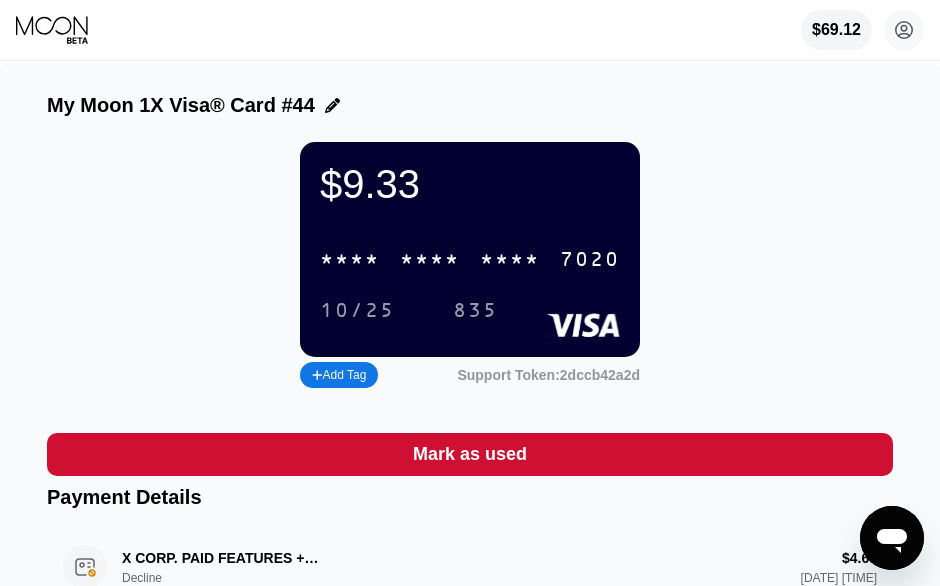 click 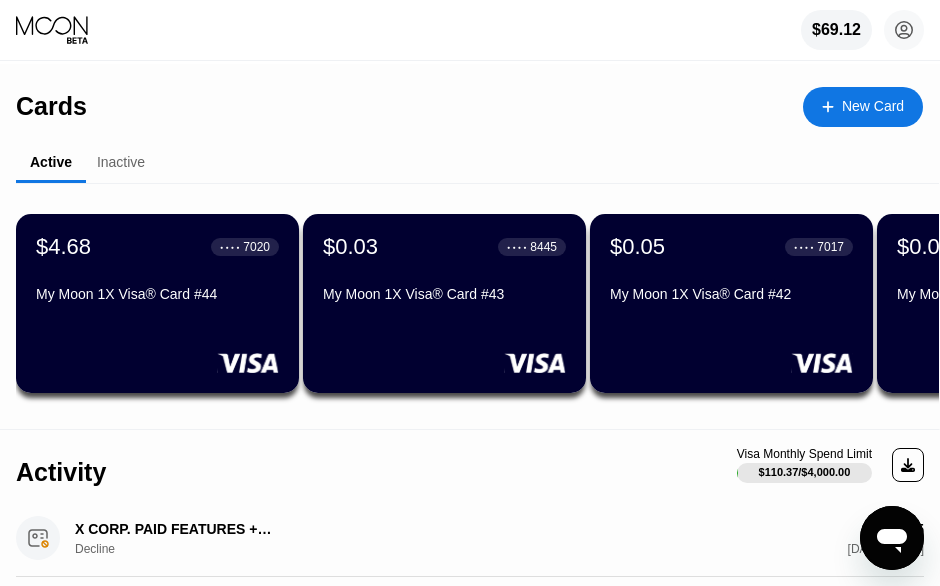click on "New Card" at bounding box center [873, 106] 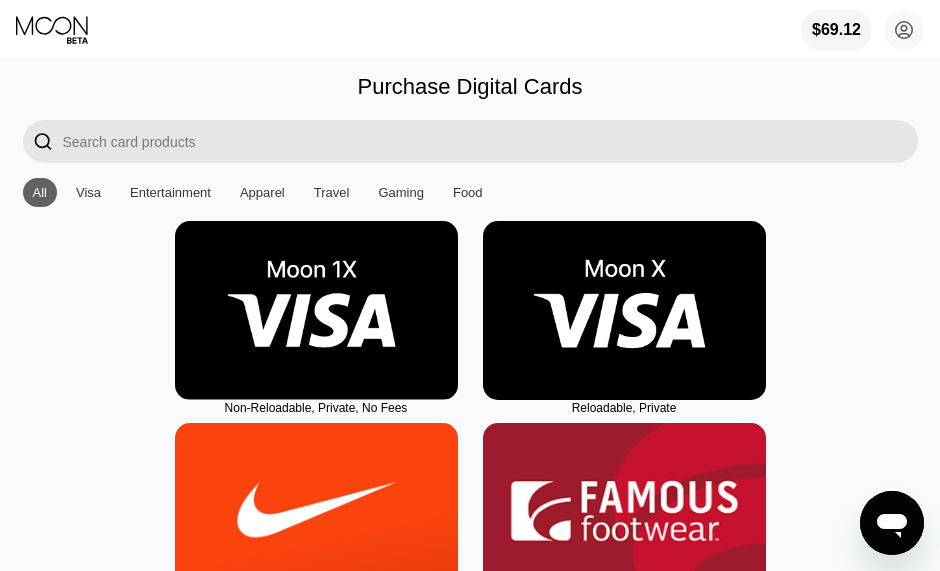 click at bounding box center (316, 310) 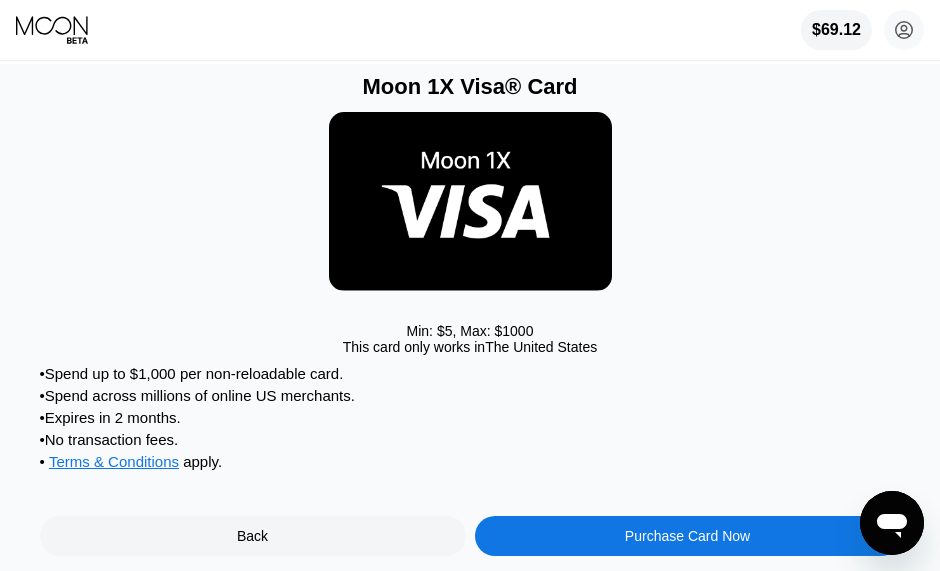 click on "Purchase Card Now" at bounding box center [688, 536] 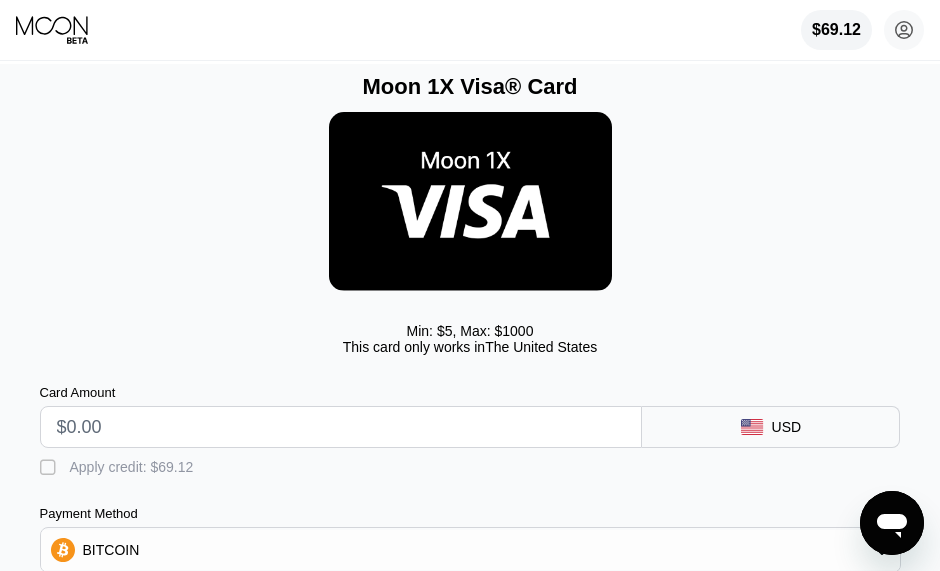 click at bounding box center [341, 427] 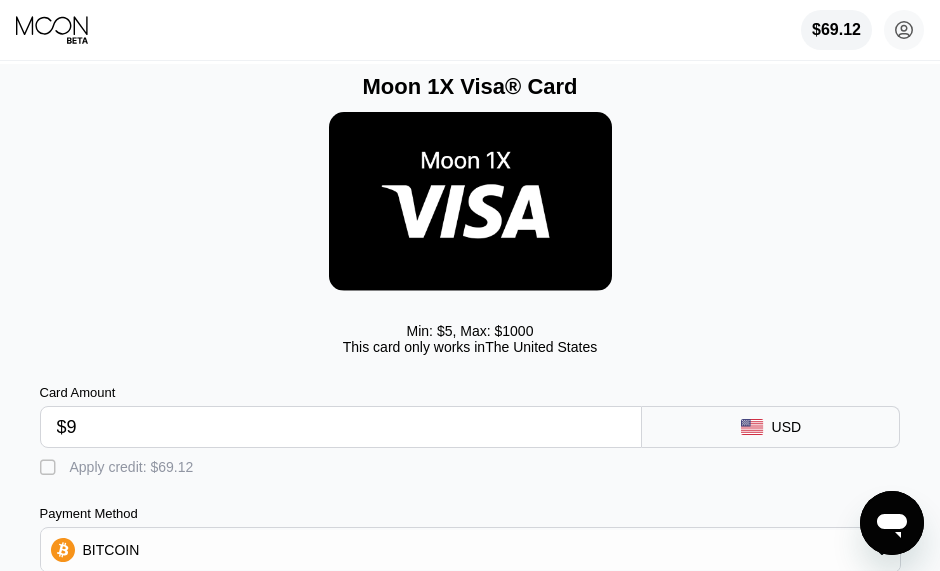 type on "$9" 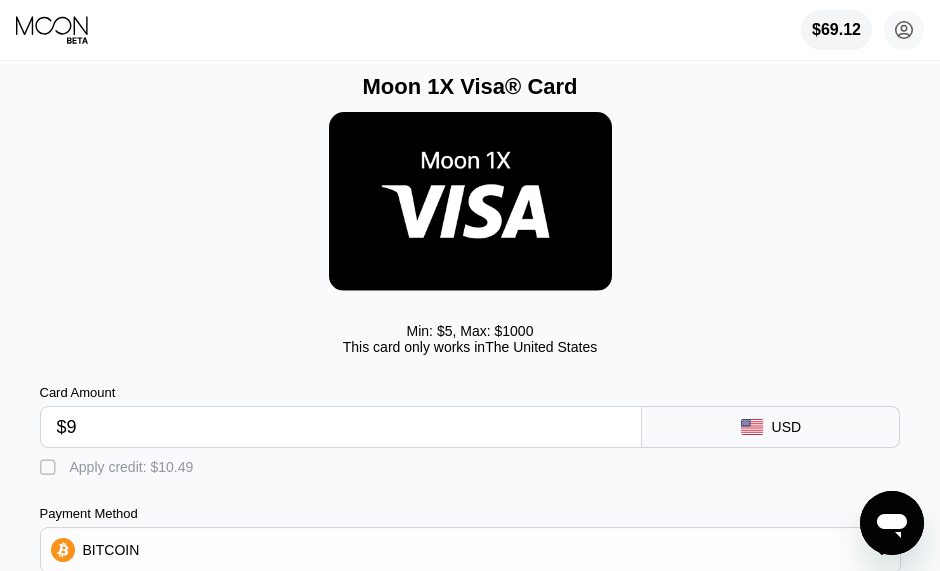 type on "0.00009292" 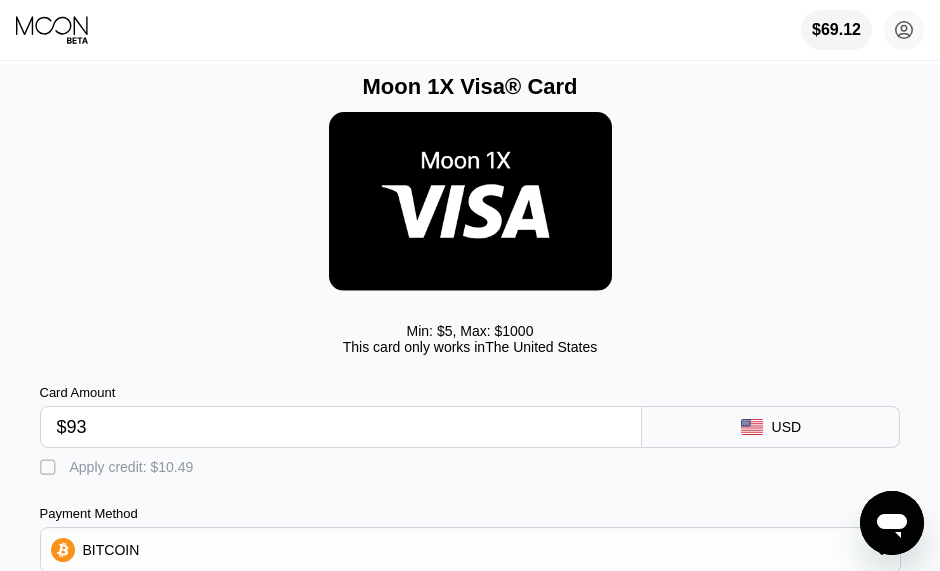 type on "$933" 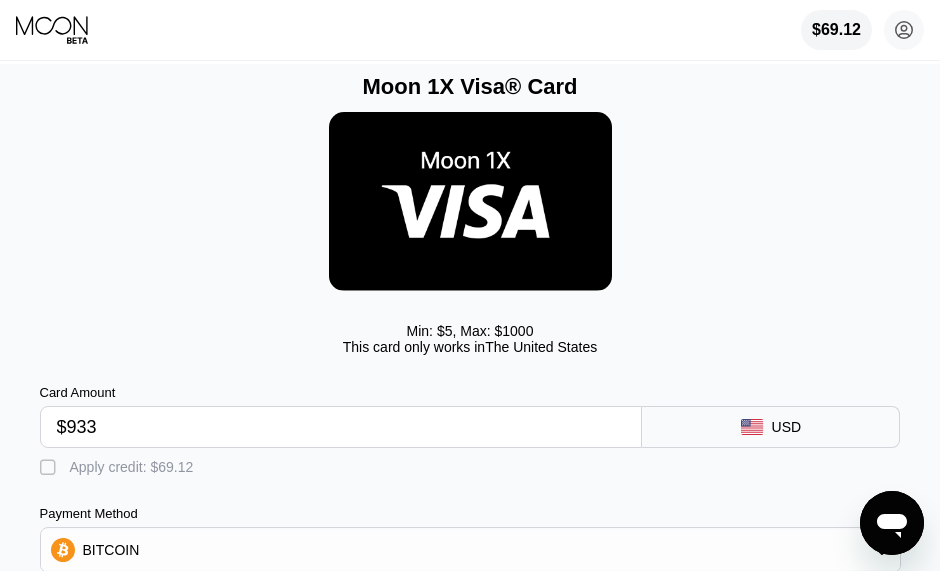 type on "0.00827759" 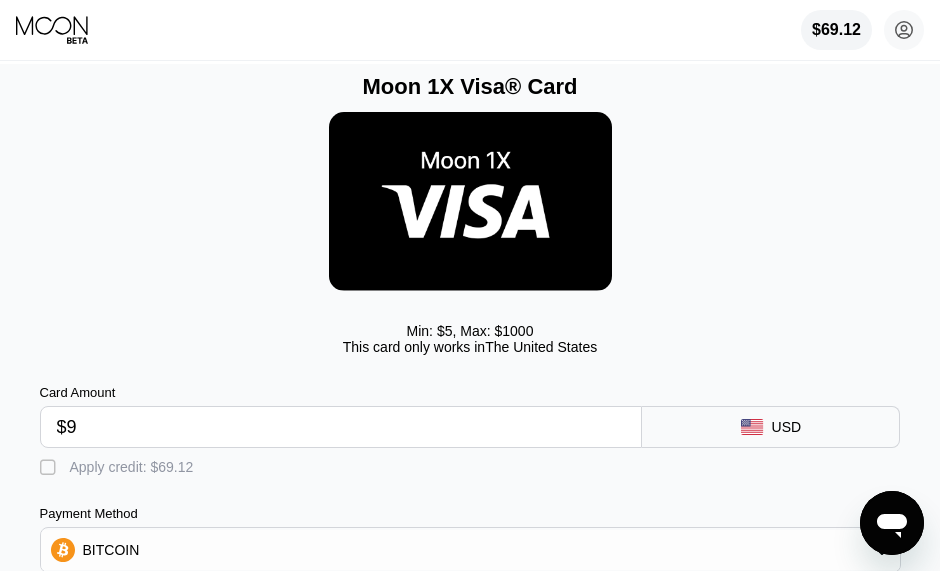 type on "$9." 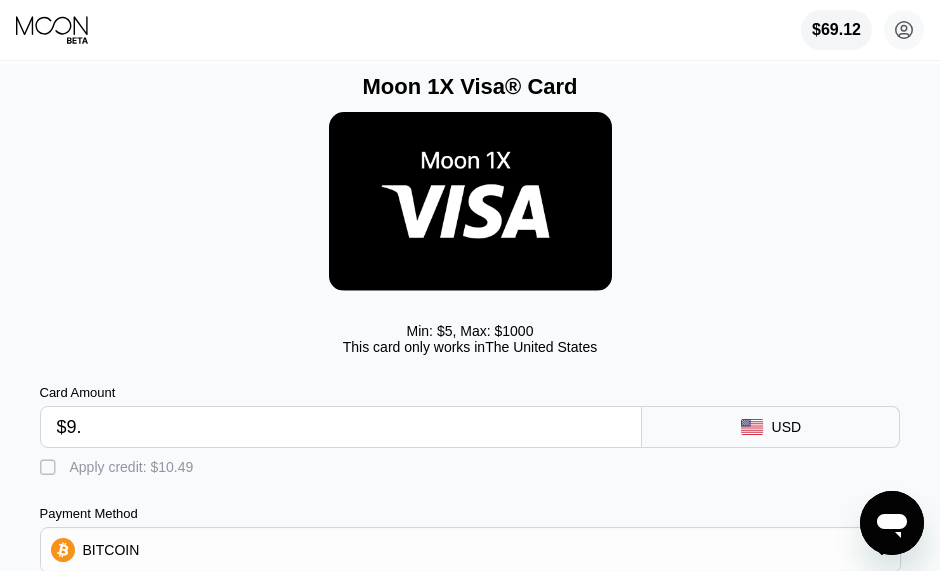 type on "0.00009292" 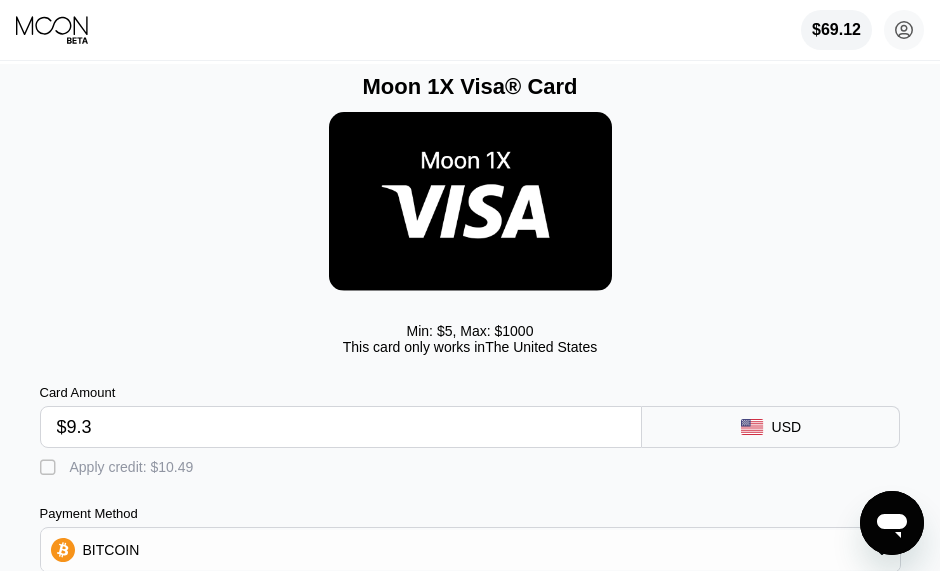 type on "$9.35" 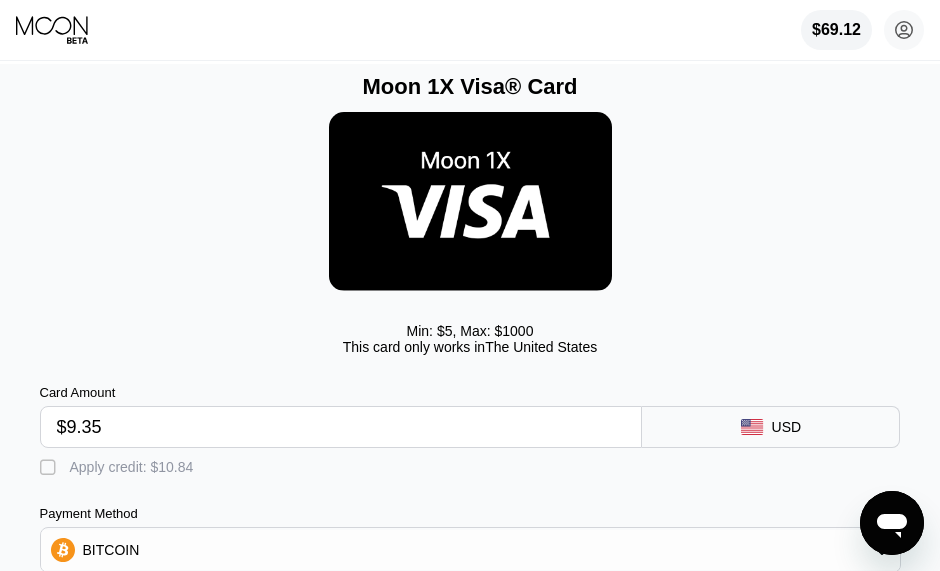 type on "0.00009602" 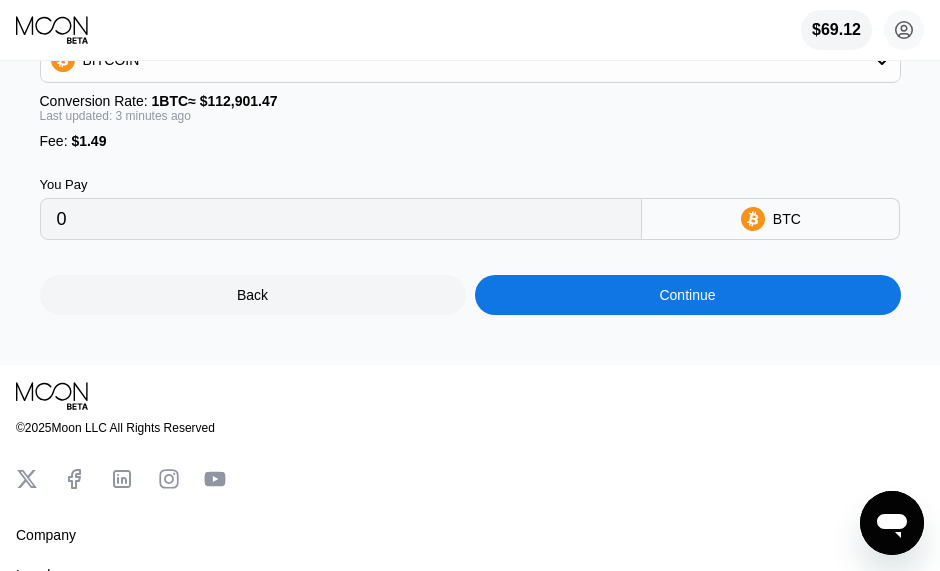 scroll, scrollTop: 500, scrollLeft: 0, axis: vertical 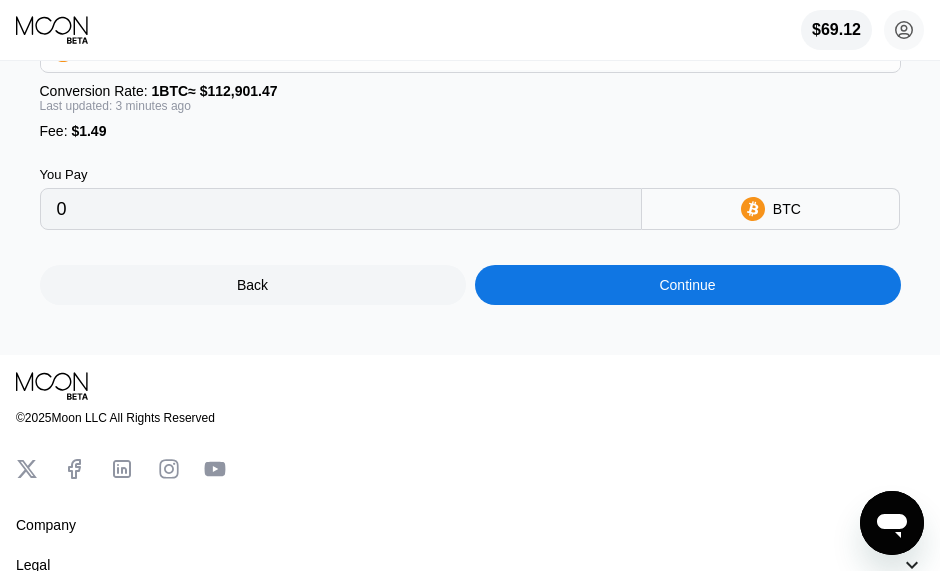 click on "Continue" at bounding box center [688, 285] 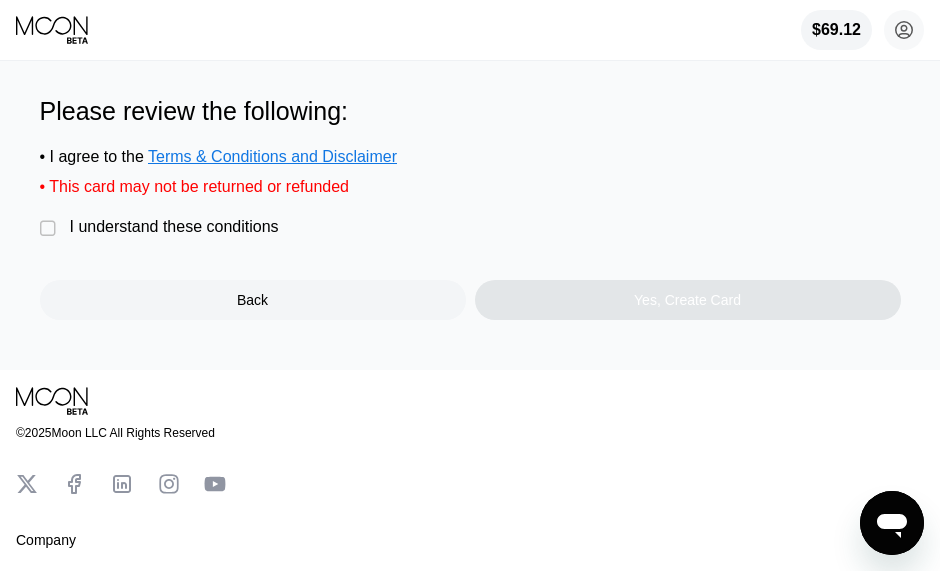 scroll, scrollTop: 300, scrollLeft: 0, axis: vertical 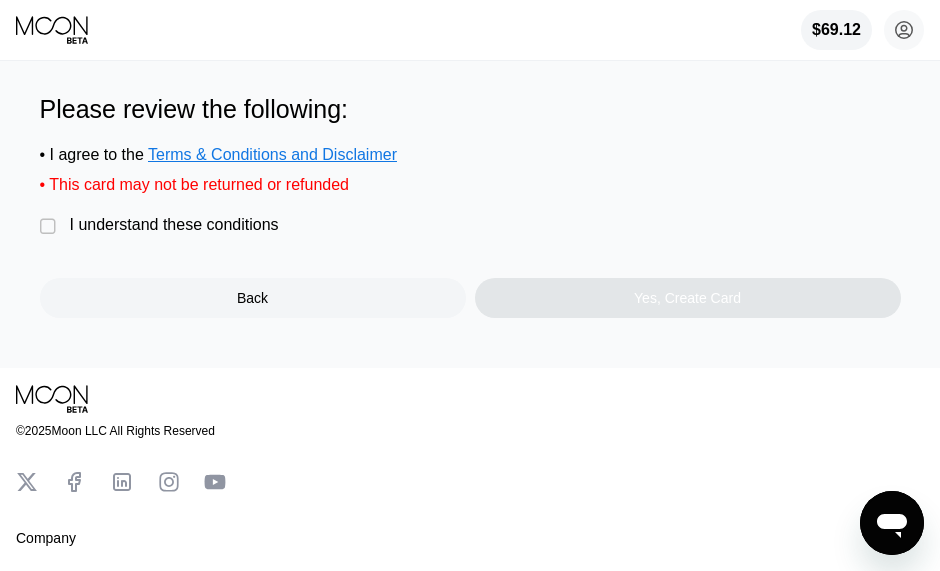 click on "Please review the following: • I agree to the   Terms & Conditions and Disclaimer • This card may not be returned or refunded  I understand these conditions Back Yes, Create Card" at bounding box center (470, 206) 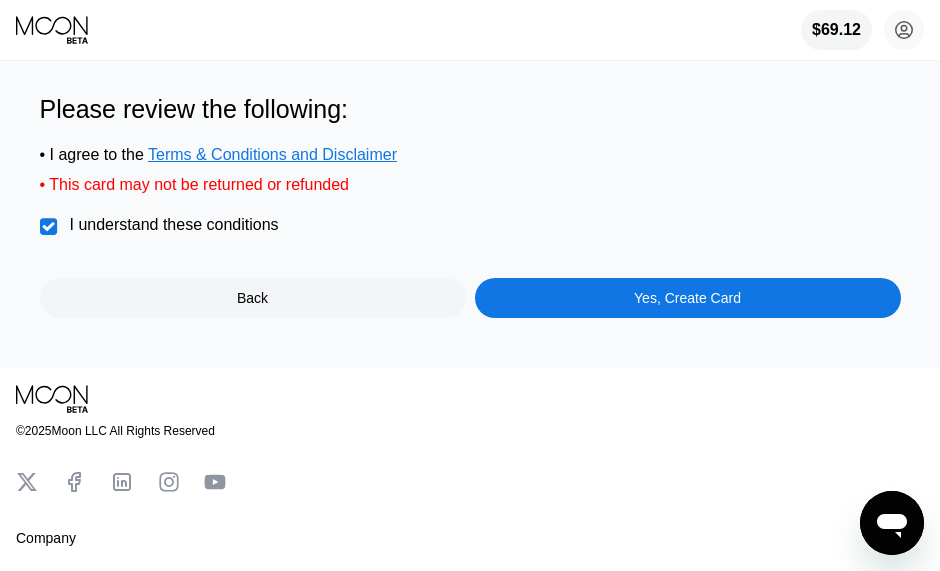 click on "Please review the following: • I agree to the   Terms & Conditions and Disclaimer • This card may not be returned or refunded  I understand these conditions Back Yes, Create Card" at bounding box center [470, 206] 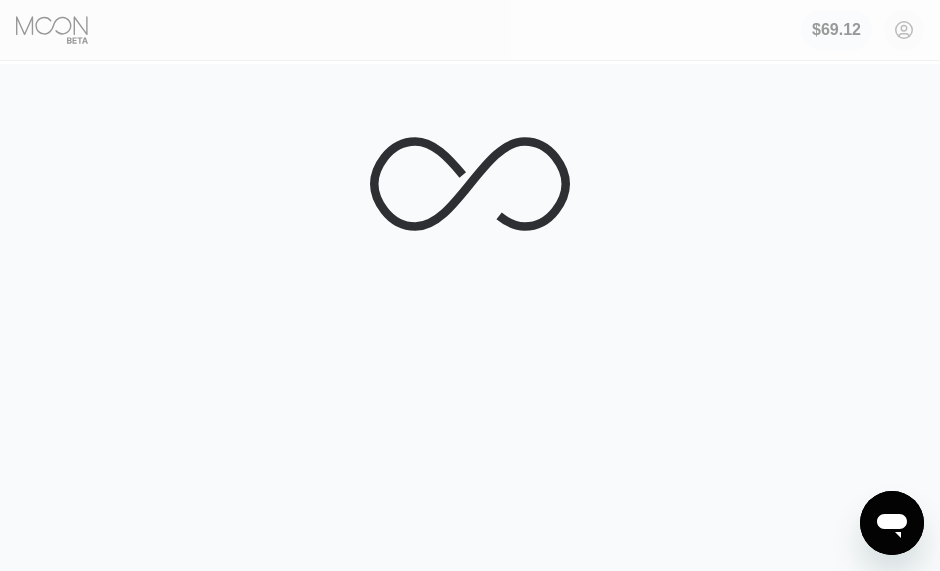 scroll, scrollTop: 0, scrollLeft: 0, axis: both 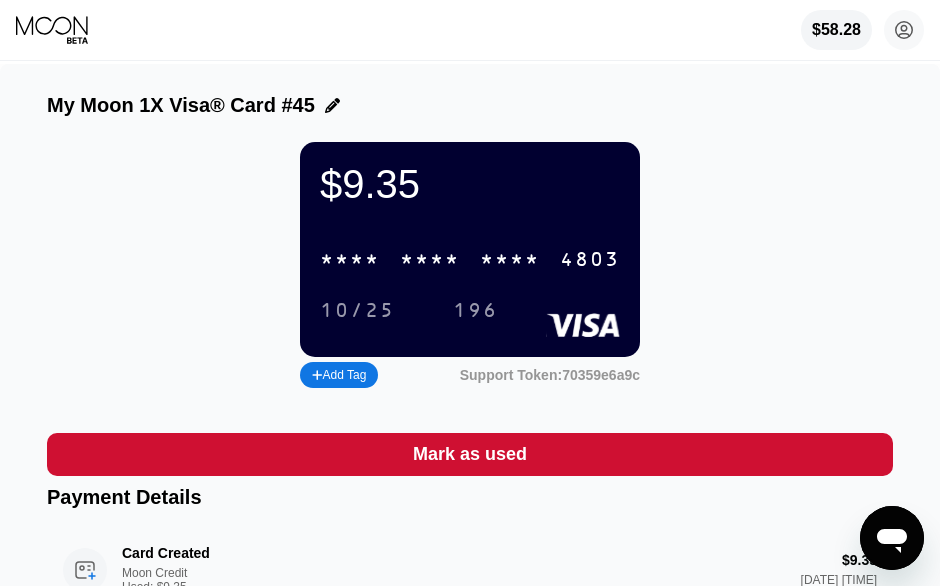 click on "* * * * * * * * * * * * 4803" at bounding box center (470, 259) 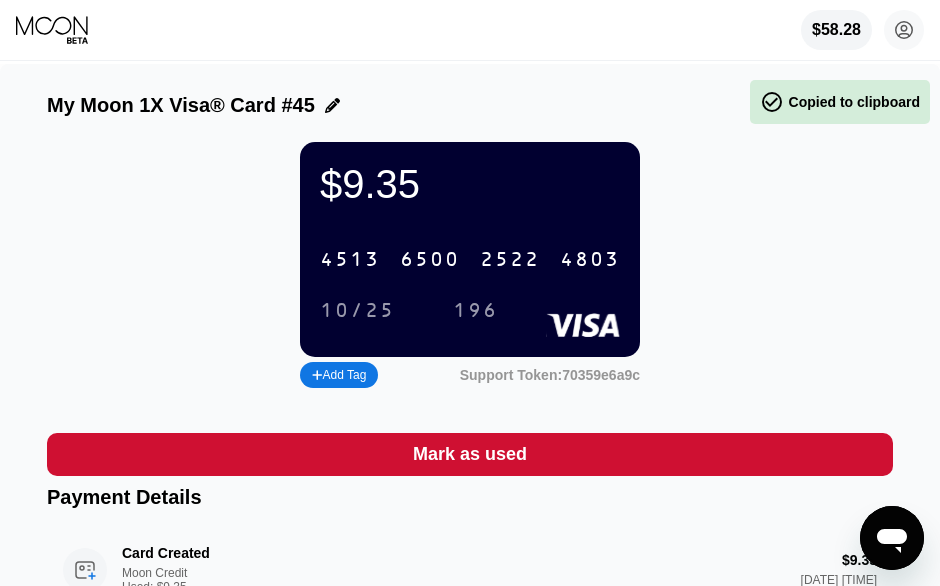 drag, startPoint x: 378, startPoint y: 316, endPoint x: 493, endPoint y: 316, distance: 115 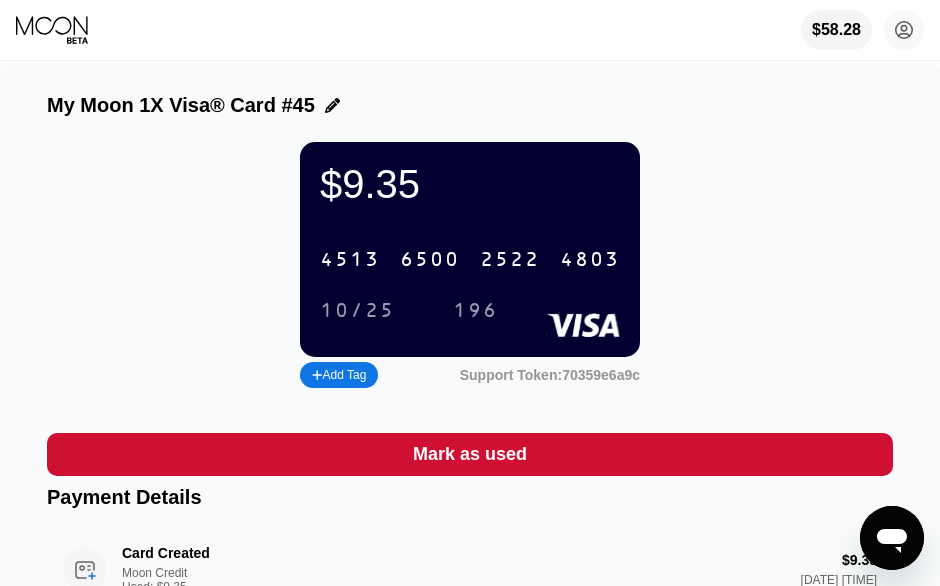 click on "196" at bounding box center [475, 310] 